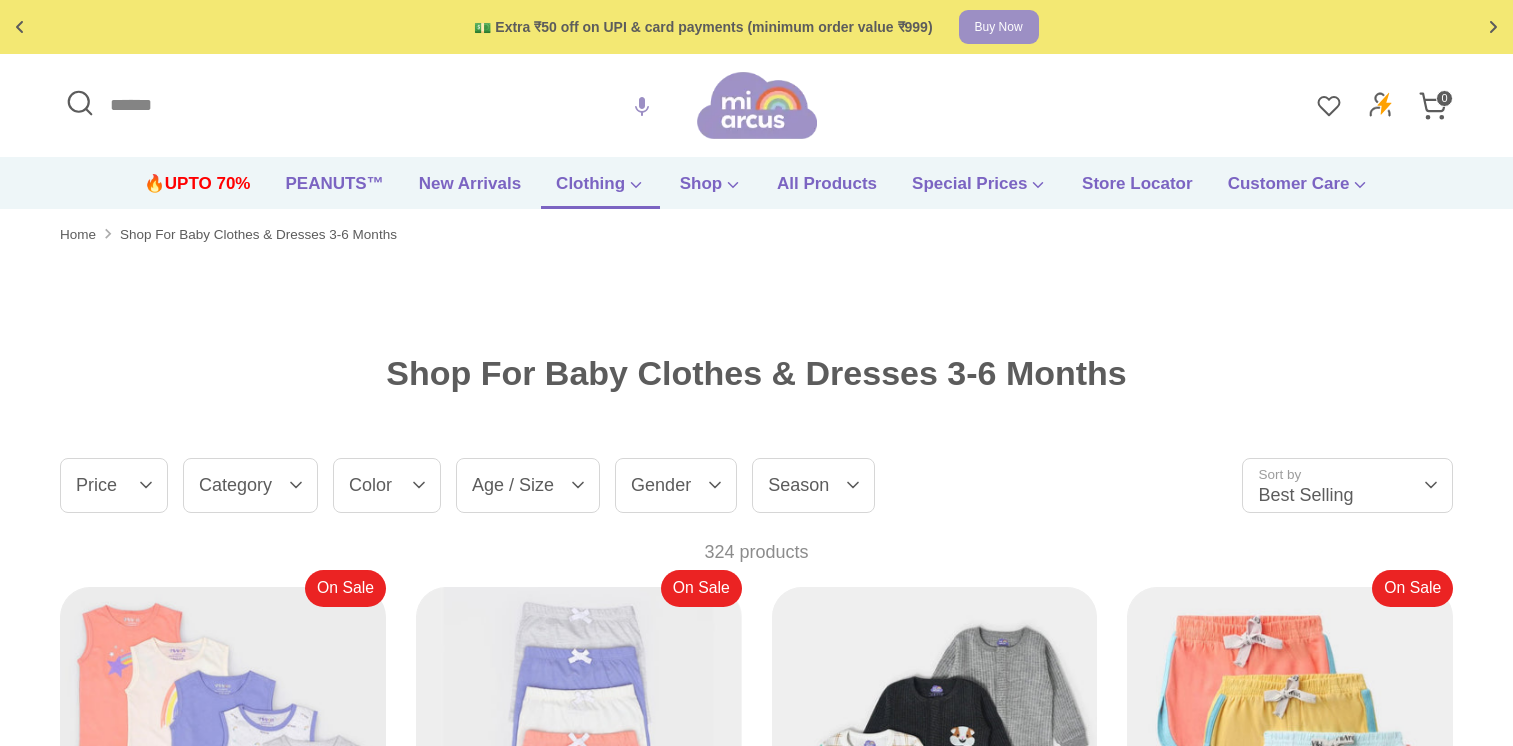 click on "Home
Right
Shop For Baby Clothes & Dresses 3-6 Months" at bounding box center [756, 235] 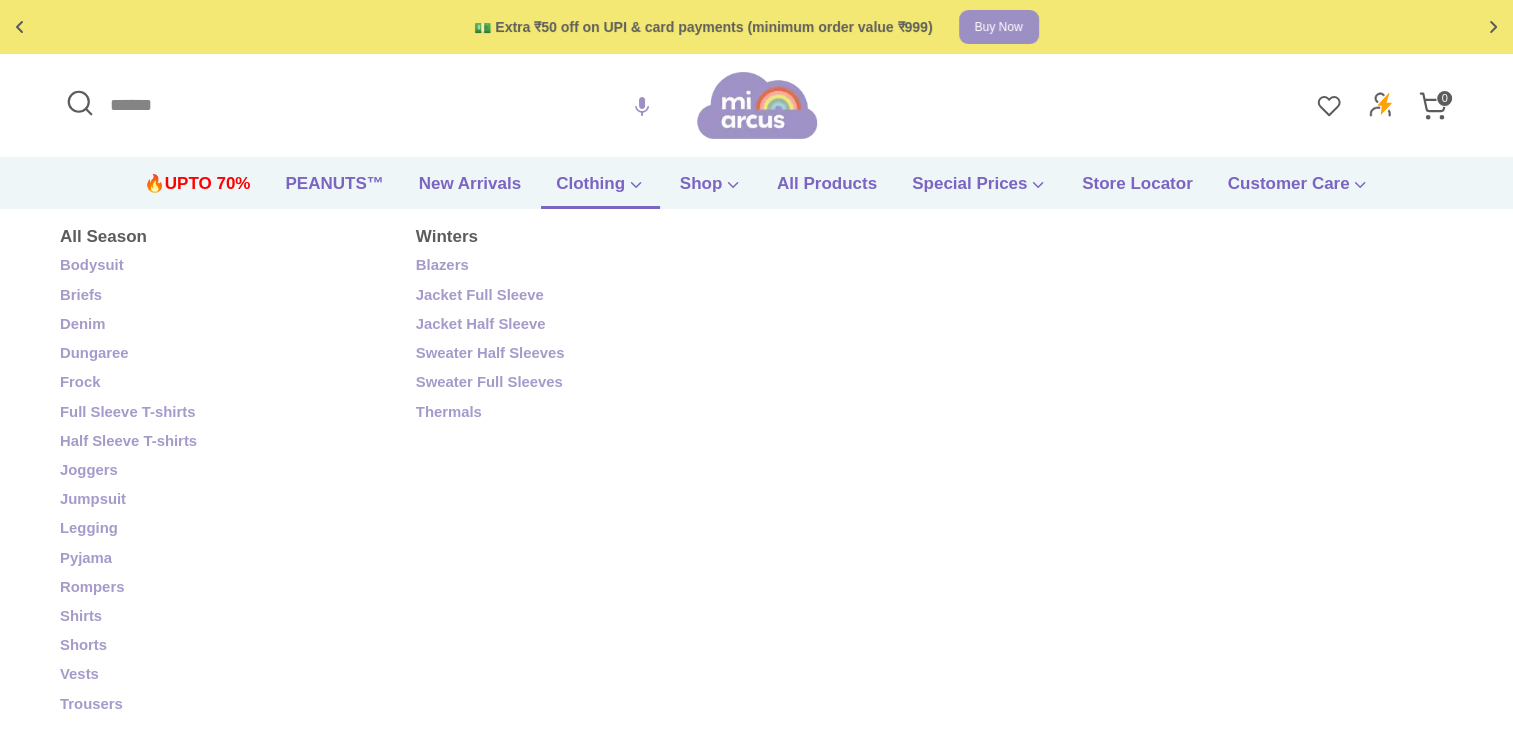 click on "Clothing" at bounding box center [600, 190] 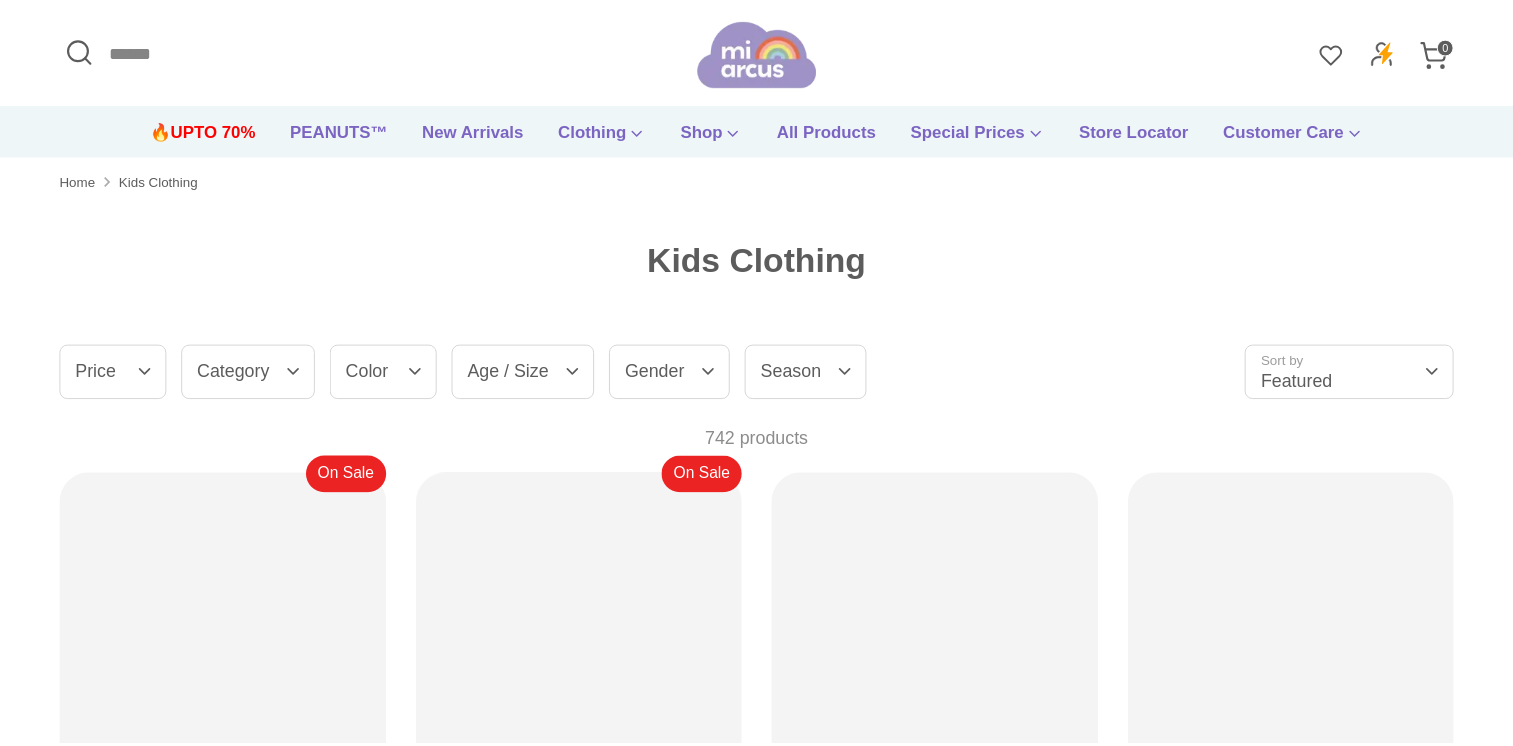scroll, scrollTop: 0, scrollLeft: 0, axis: both 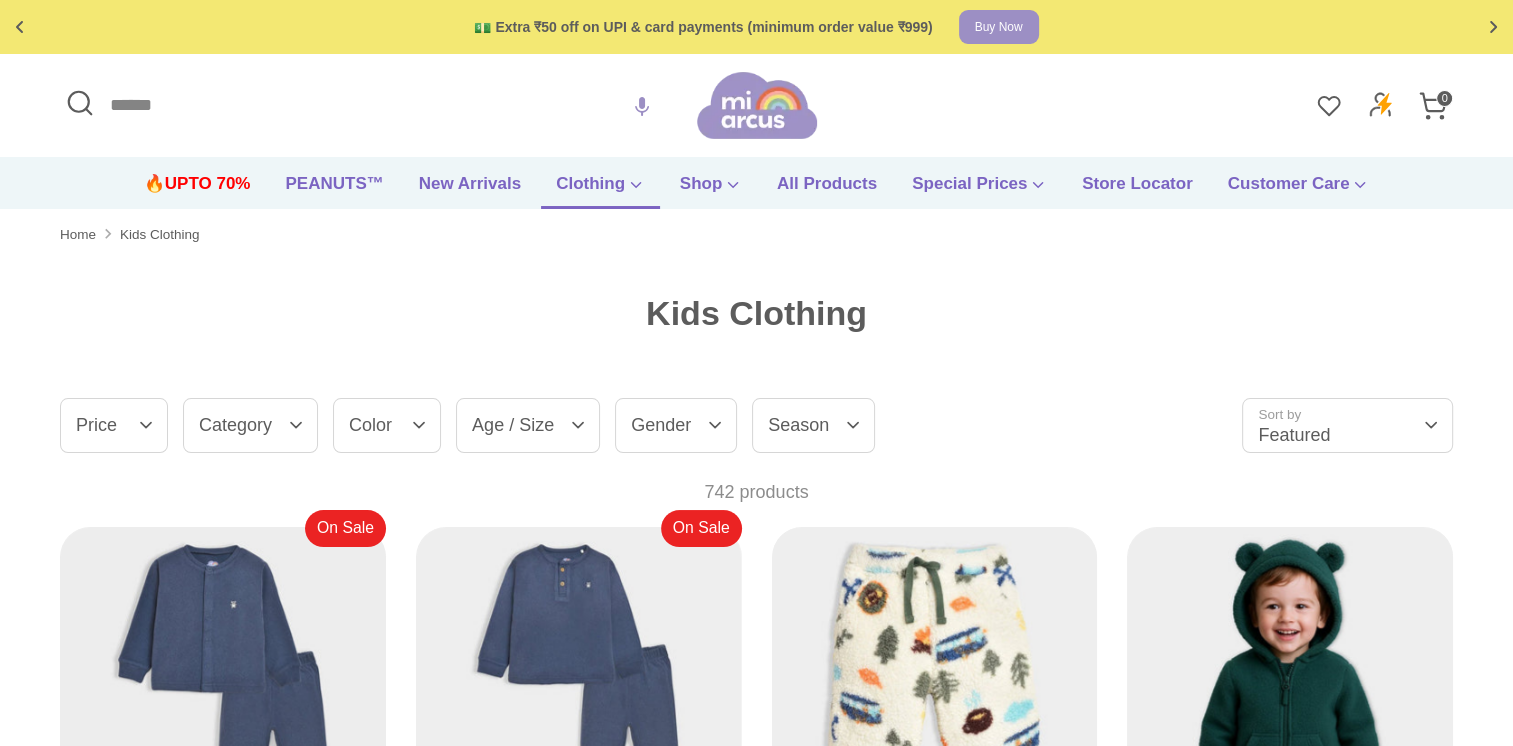 click on "Clothing" at bounding box center [600, 190] 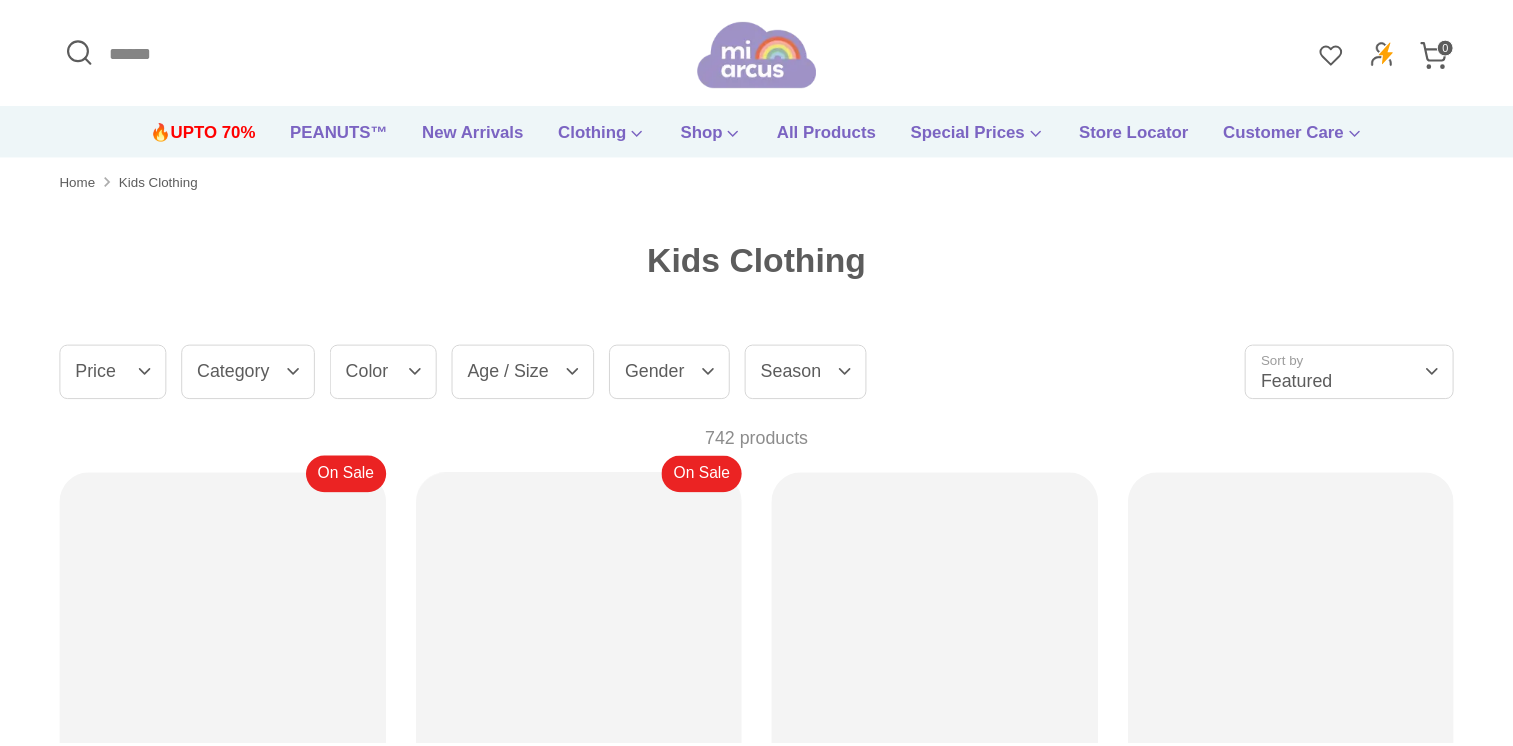 scroll, scrollTop: 0, scrollLeft: 0, axis: both 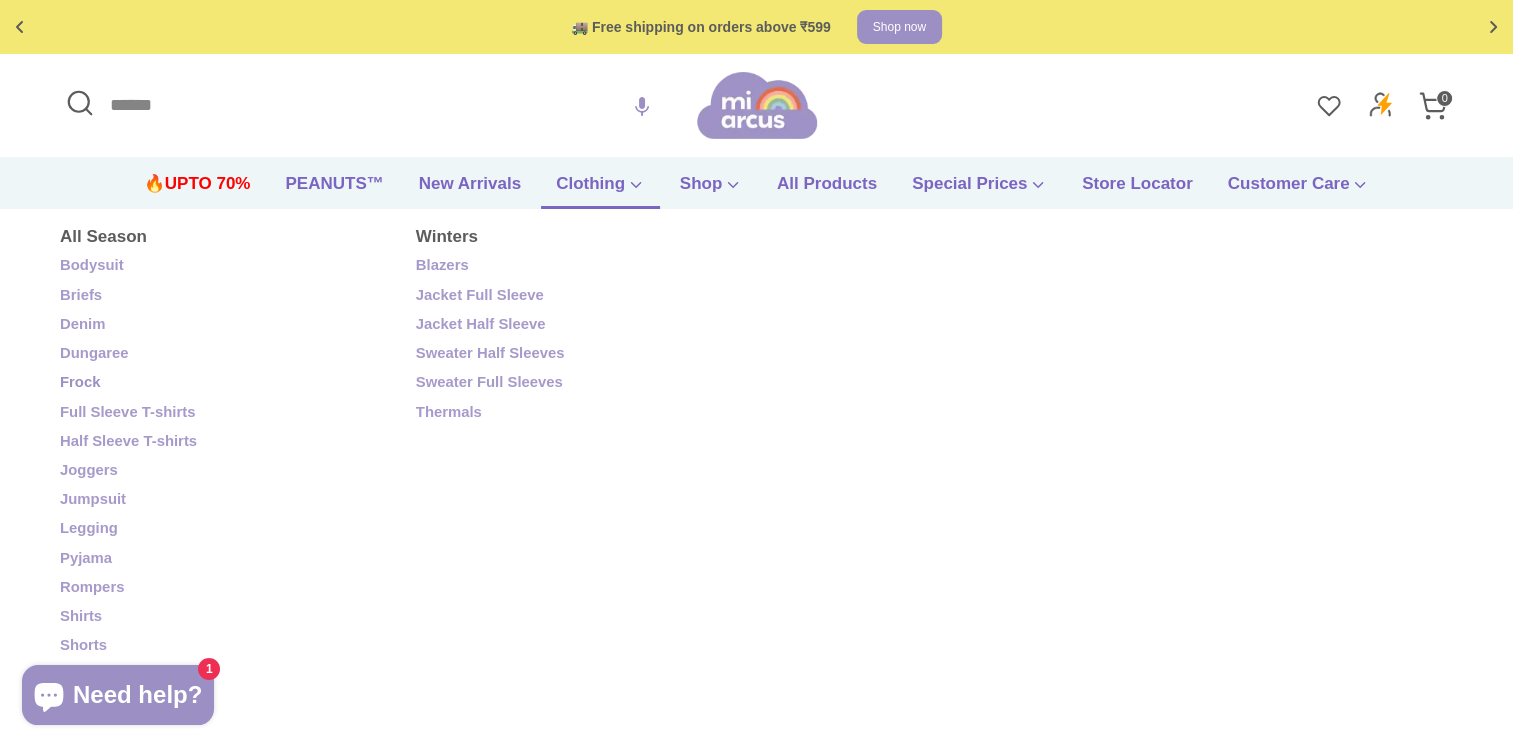 click on "Frock" at bounding box center [223, 383] 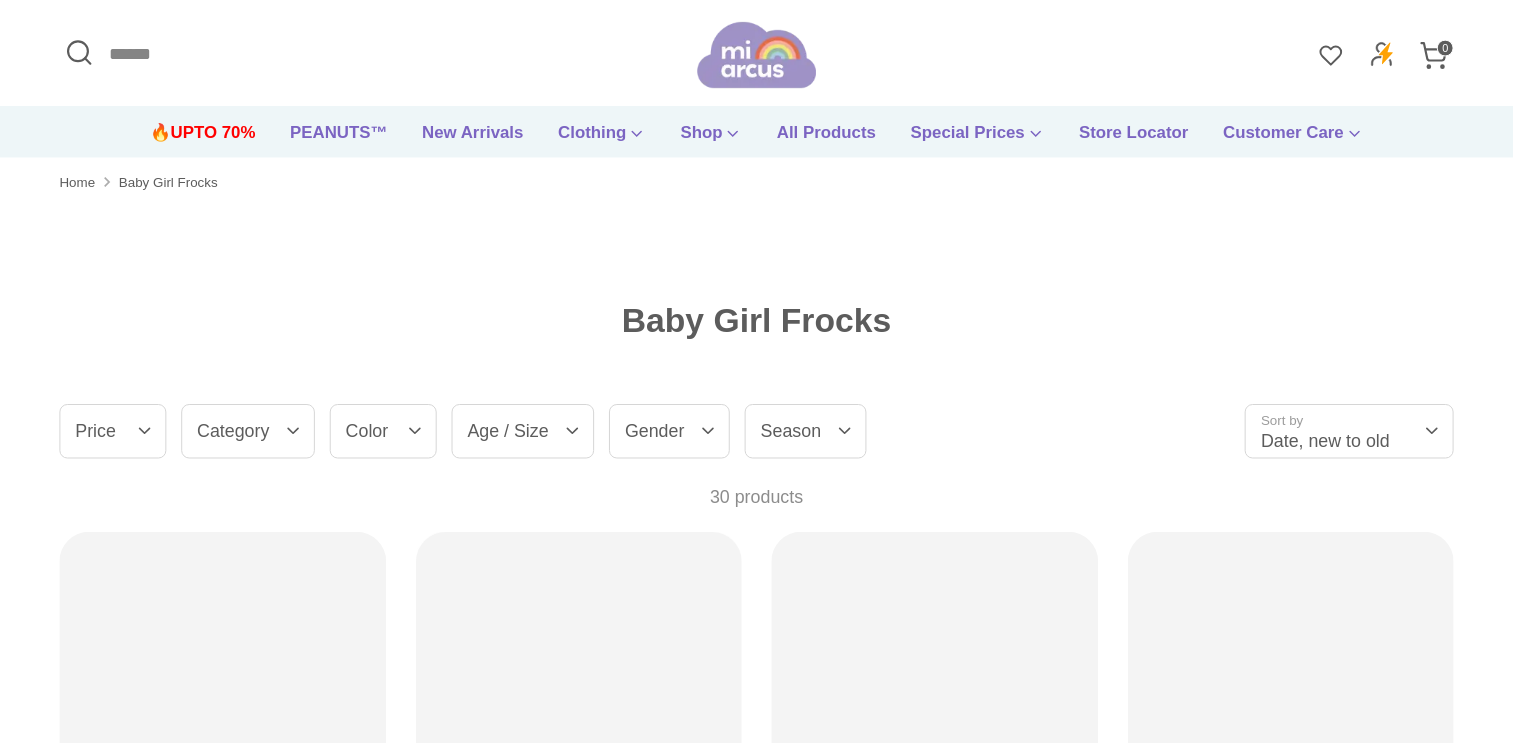 scroll, scrollTop: 0, scrollLeft: 0, axis: both 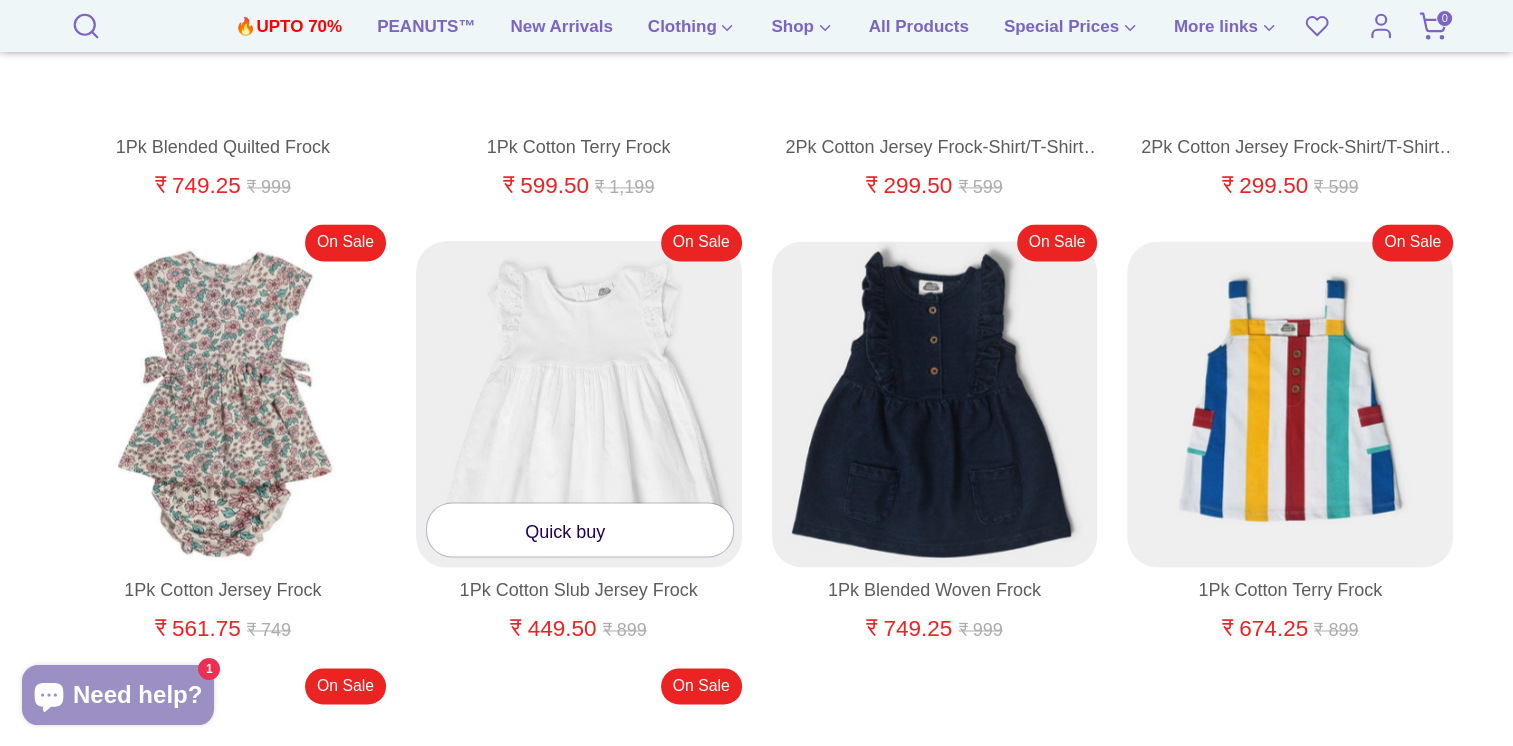 click at bounding box center [579, 404] 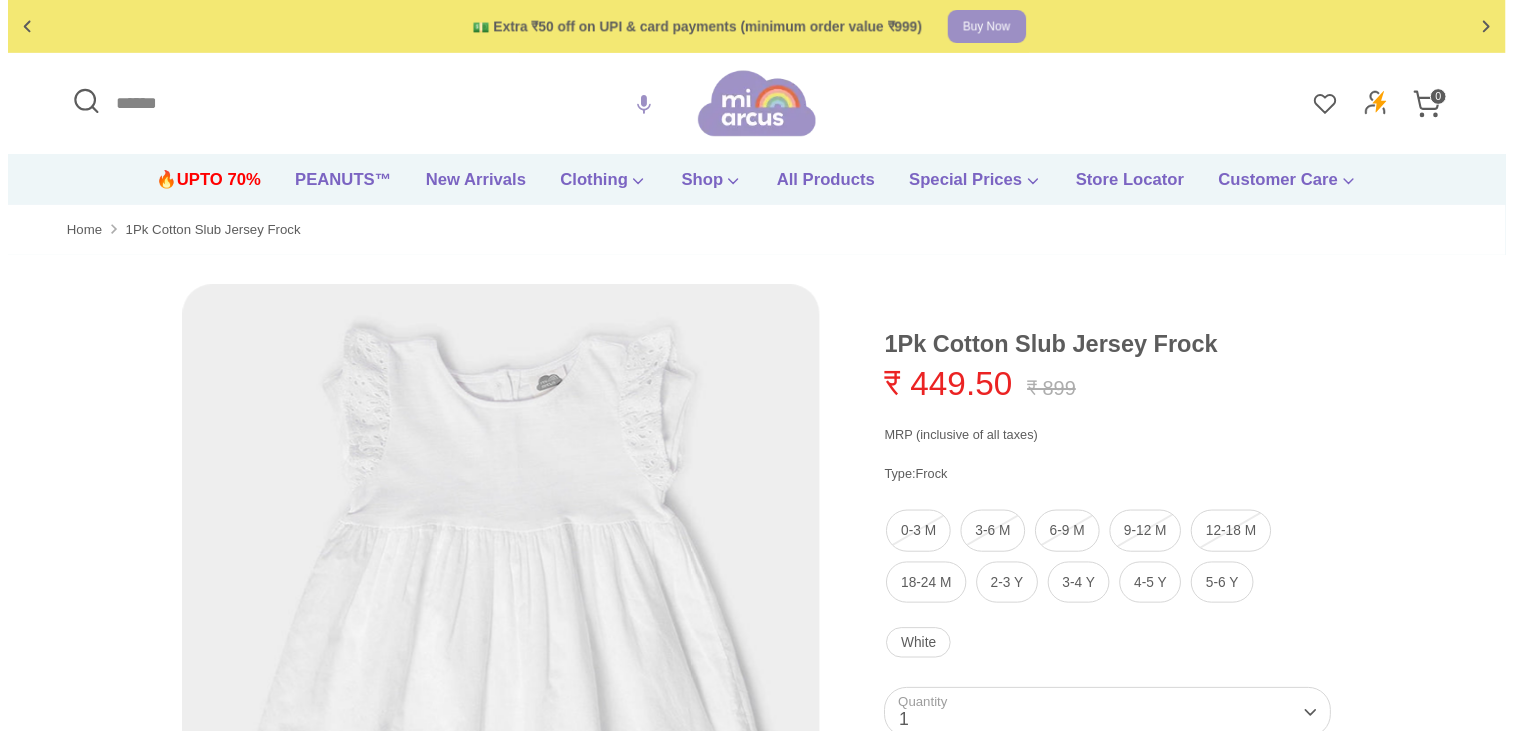 scroll, scrollTop: 0, scrollLeft: 0, axis: both 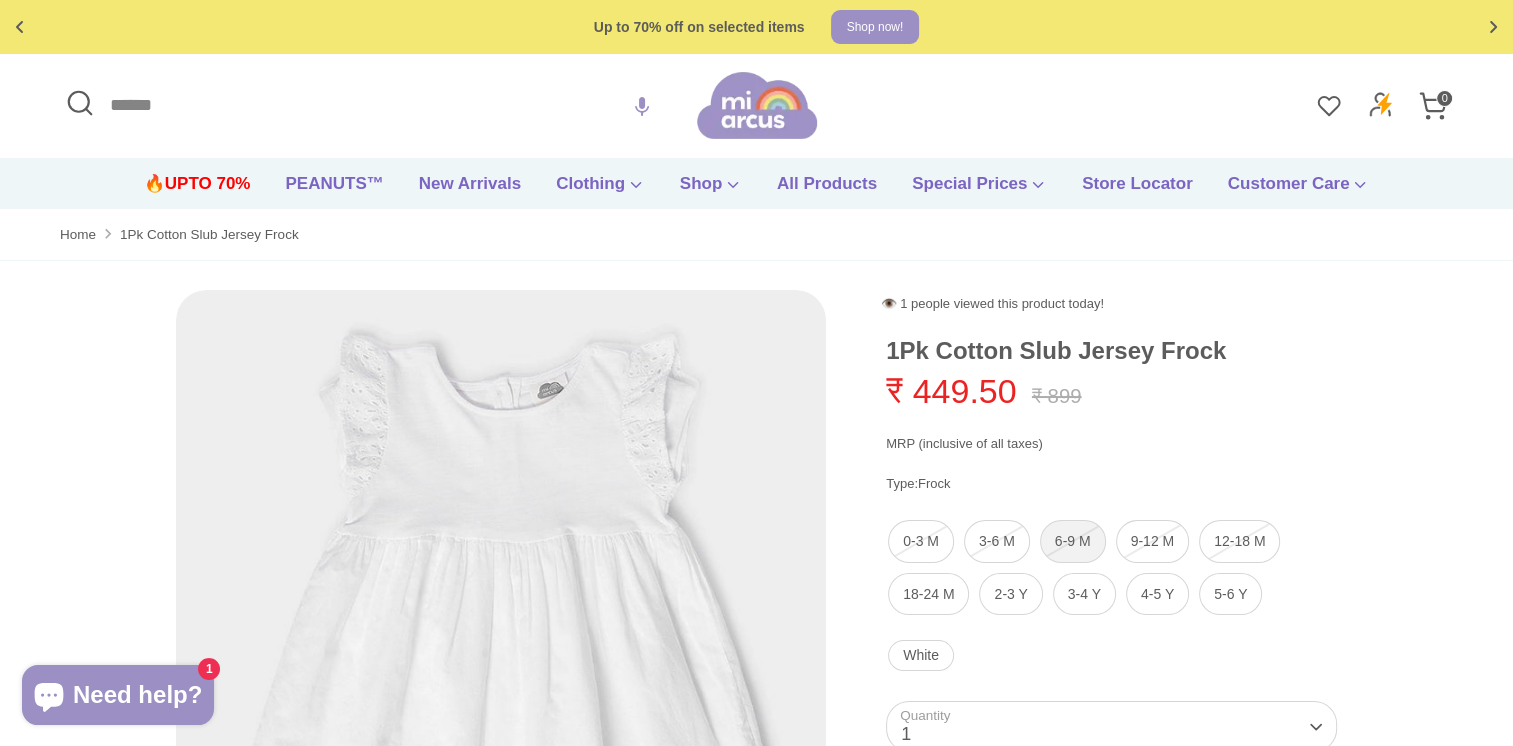 click on "6-9 M" at bounding box center (1073, 541) 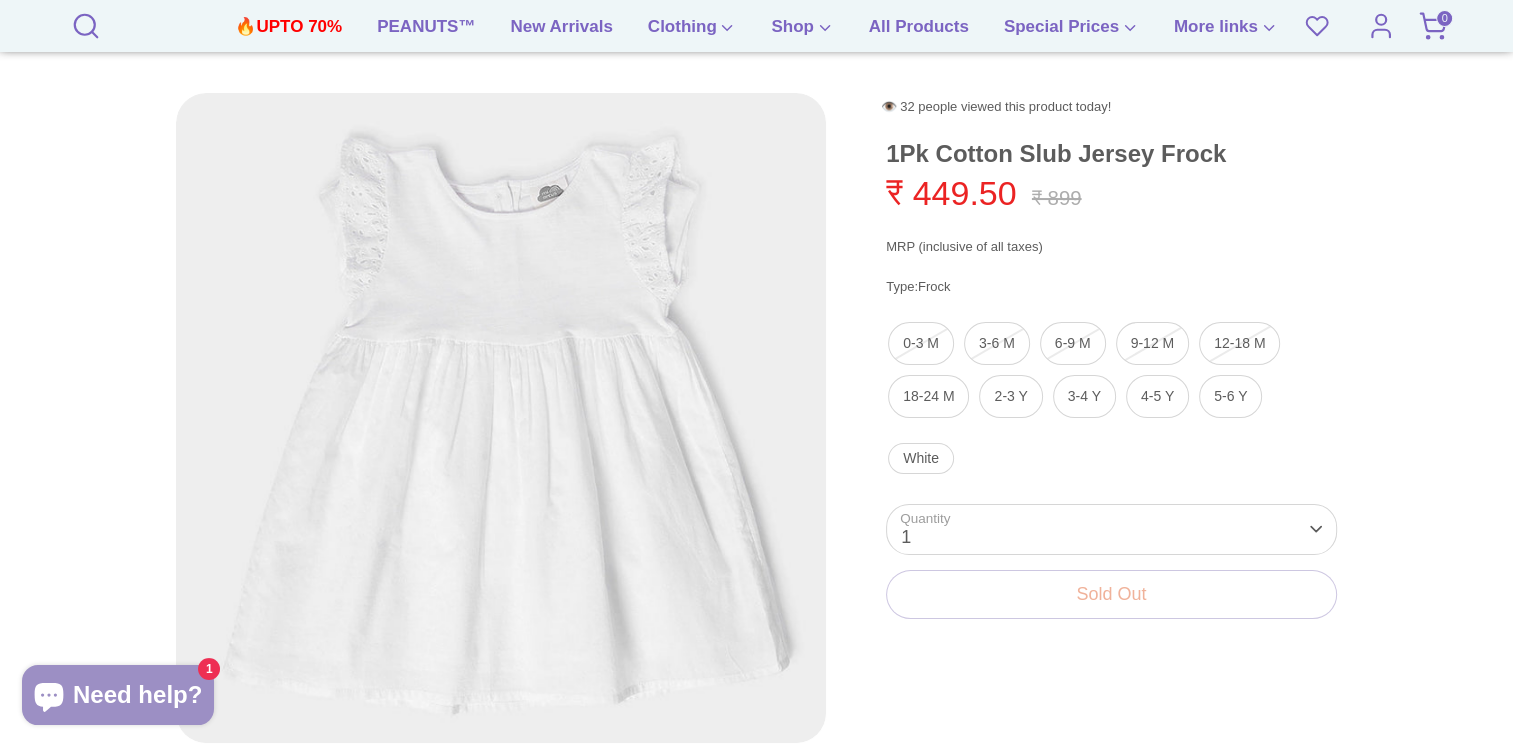 scroll, scrollTop: 191, scrollLeft: 0, axis: vertical 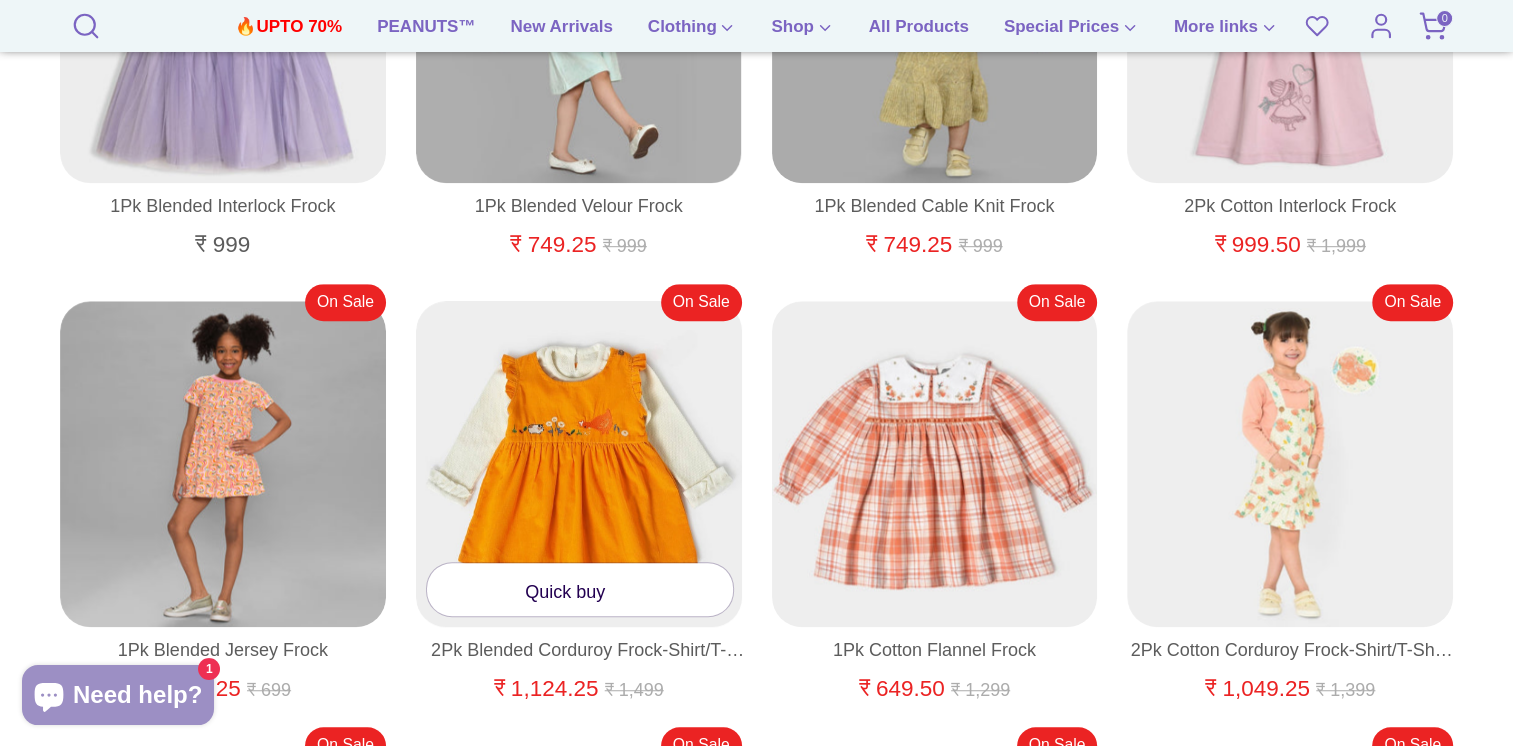 click at bounding box center (579, 464) 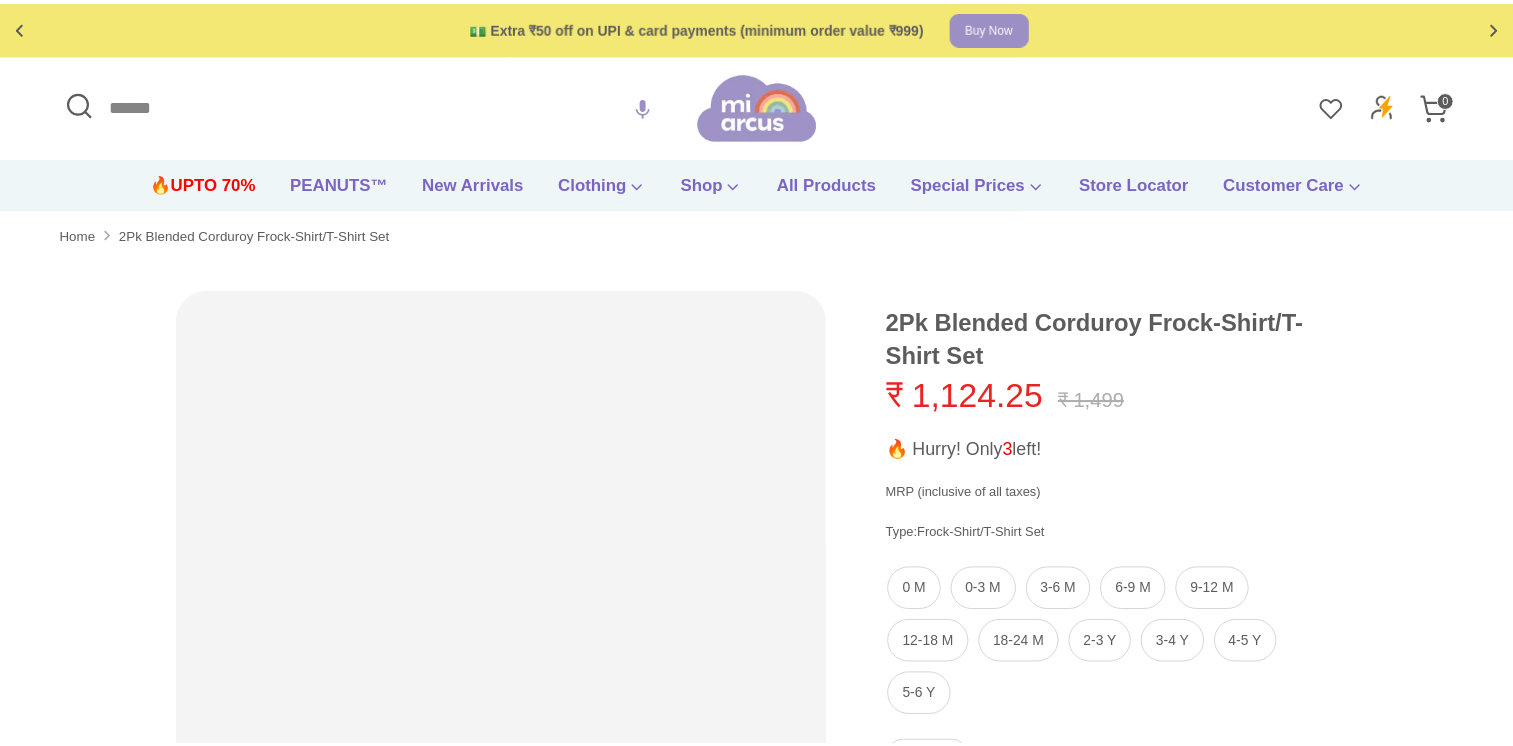 scroll, scrollTop: 0, scrollLeft: 0, axis: both 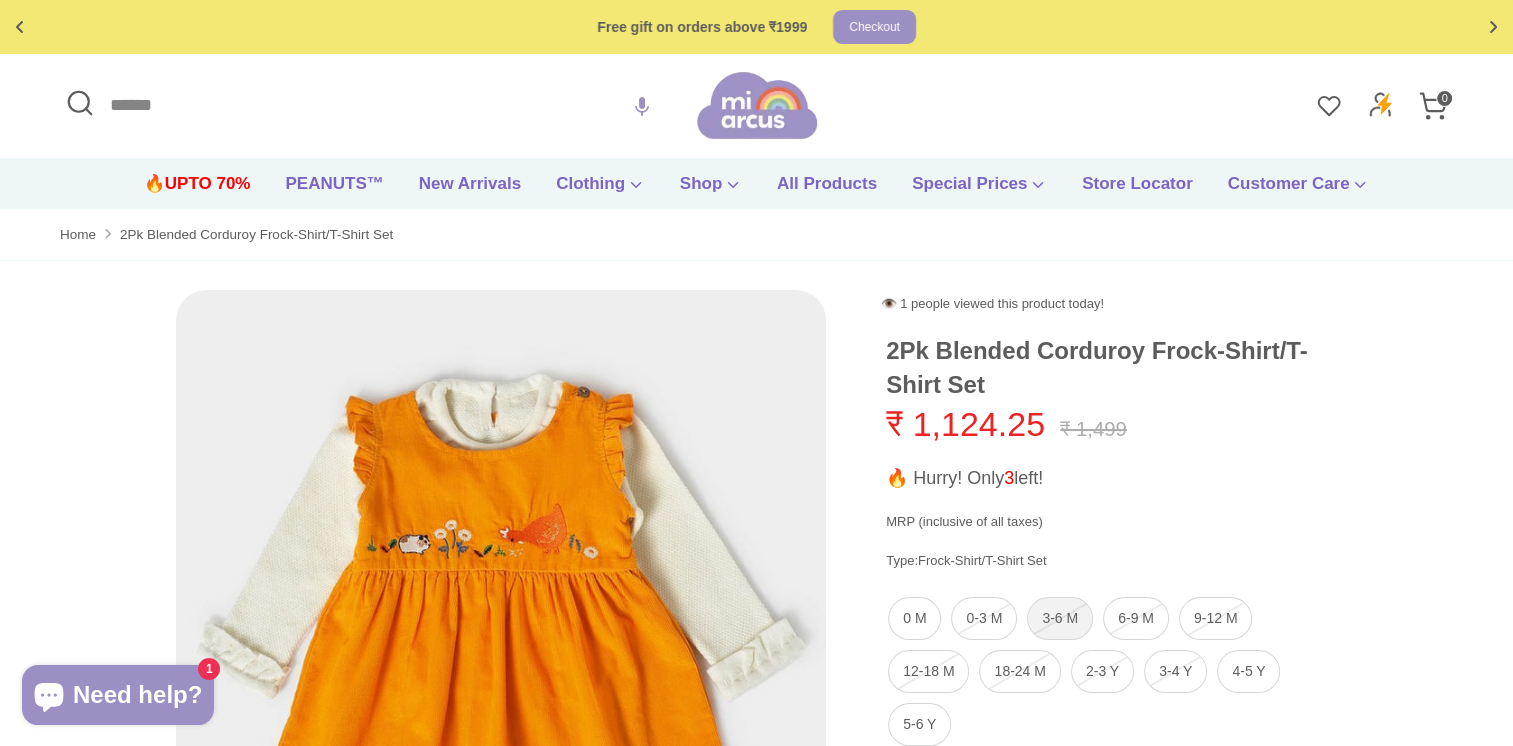 click on "3-6 M" at bounding box center [1060, 618] 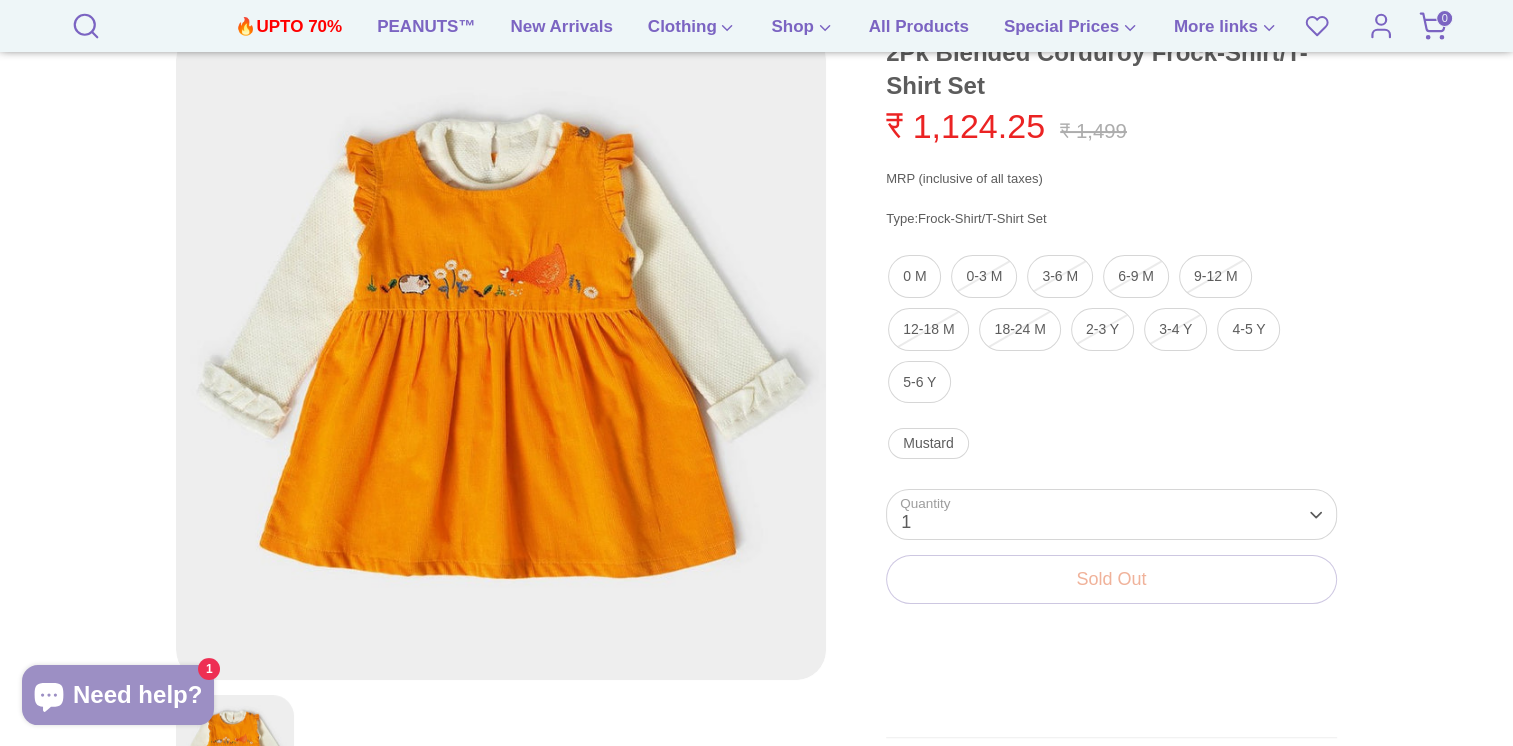 scroll, scrollTop: 348, scrollLeft: 0, axis: vertical 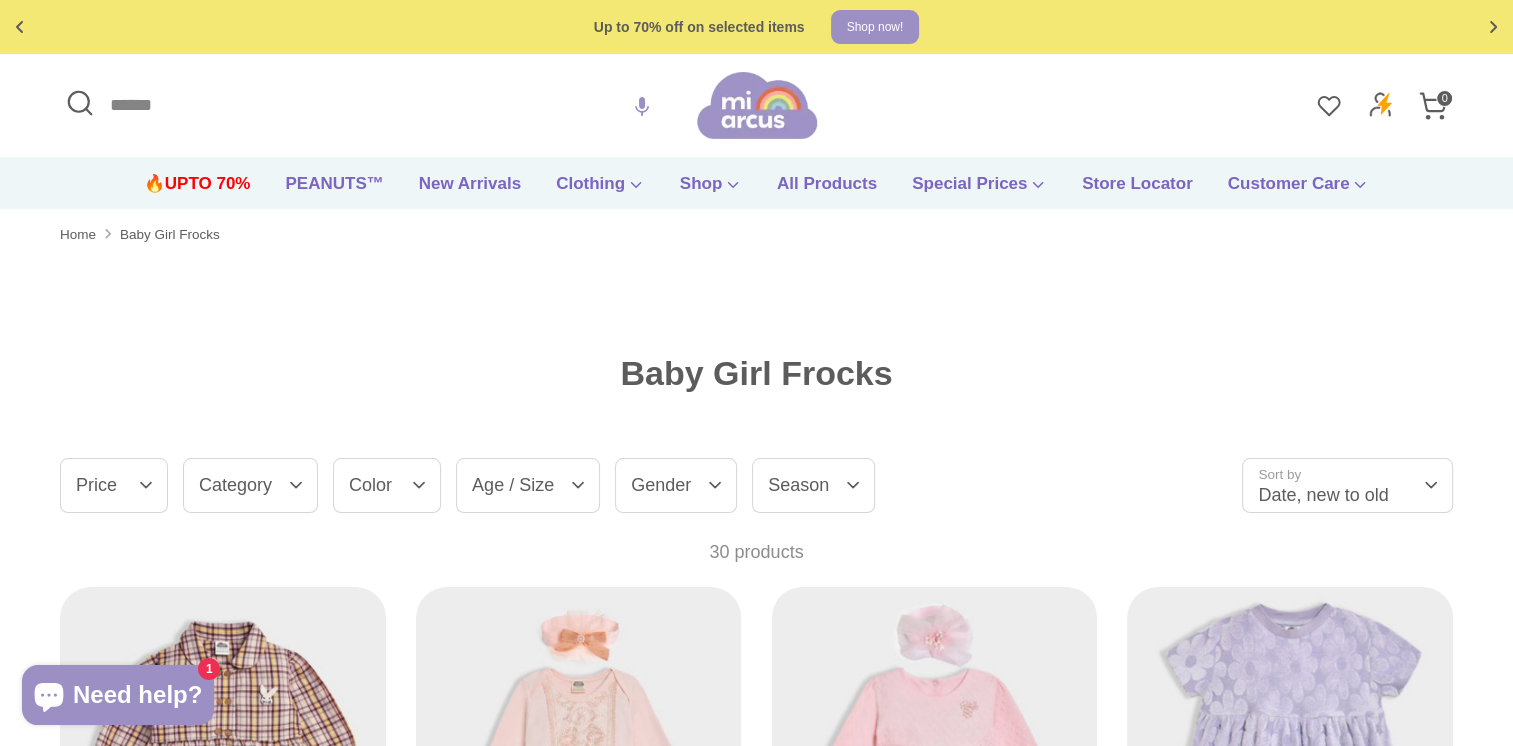 click on "Age / Size" at bounding box center [528, 485] 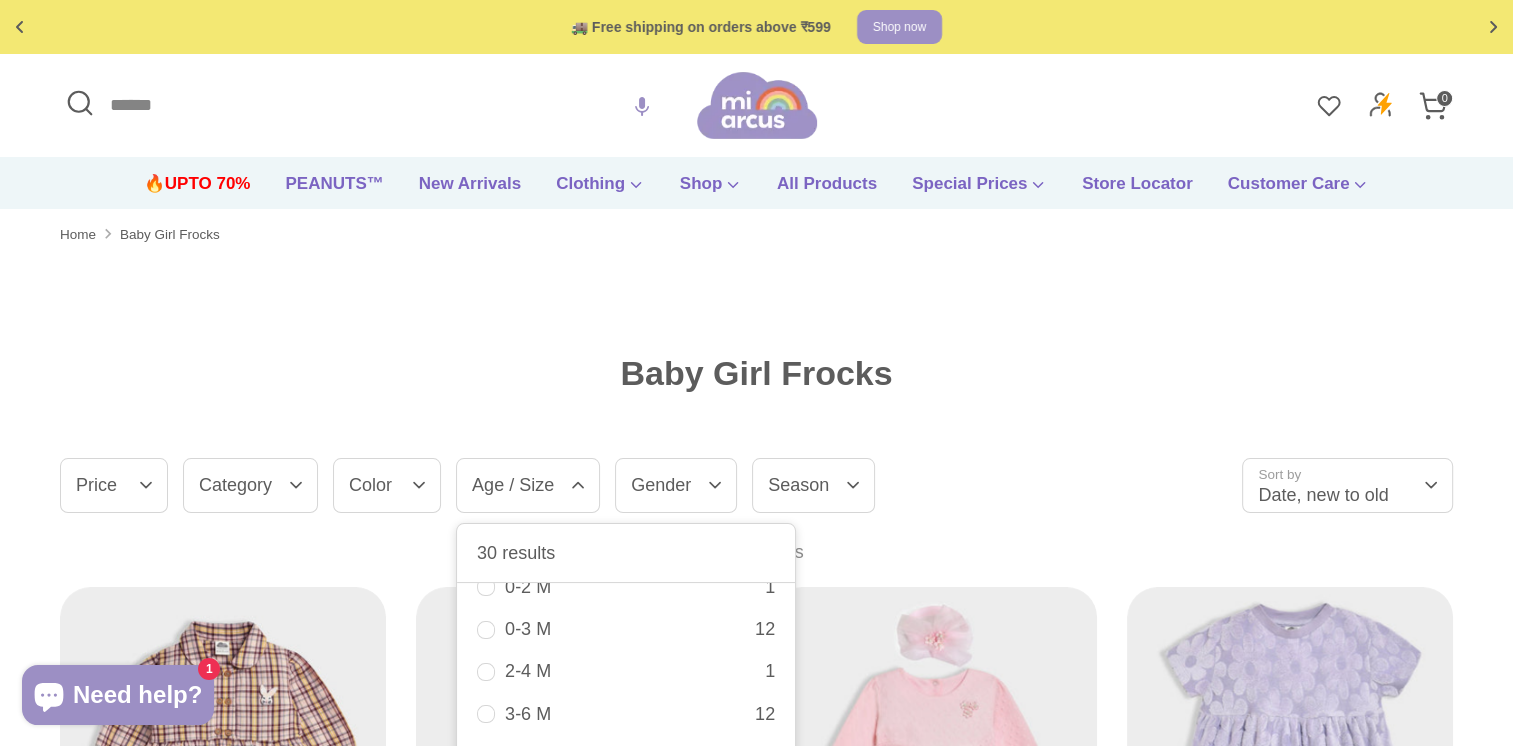 scroll, scrollTop: 74, scrollLeft: 0, axis: vertical 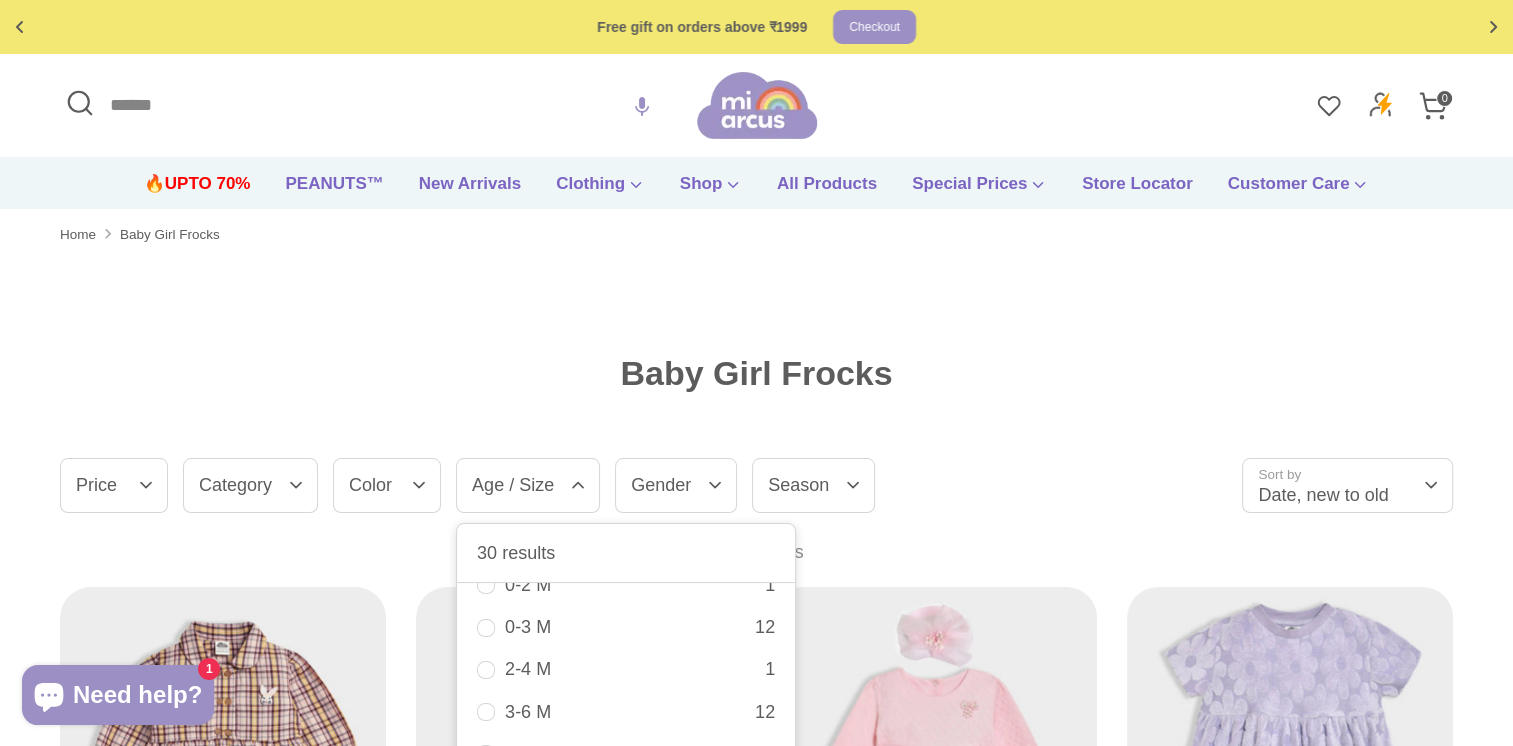 click on "3-6 M
12" at bounding box center [626, 712] 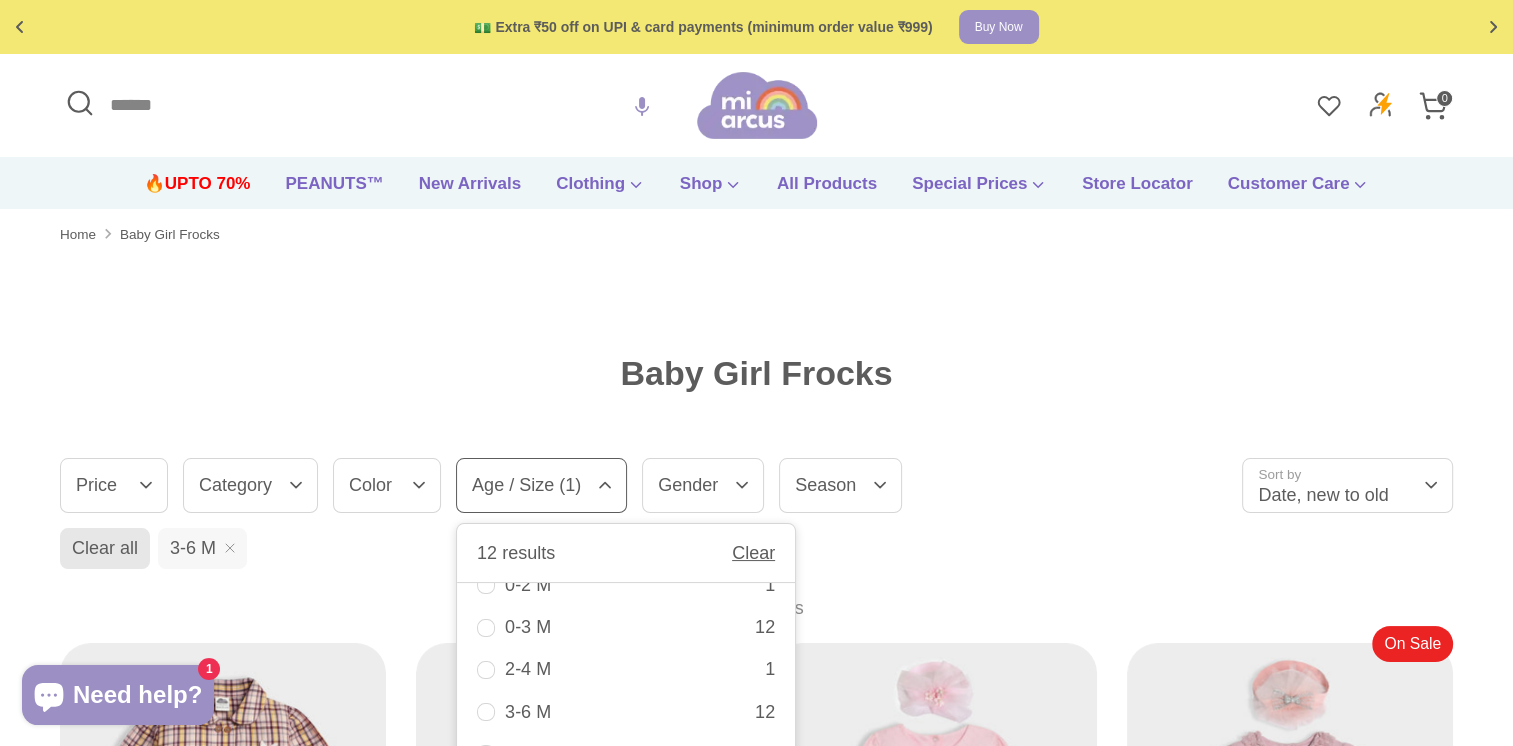 click on "Filter by
Clear
Price
Price
12 results
Clear
₹
–
₹
Category
Category 12 results Clear" at bounding box center (756, 485) 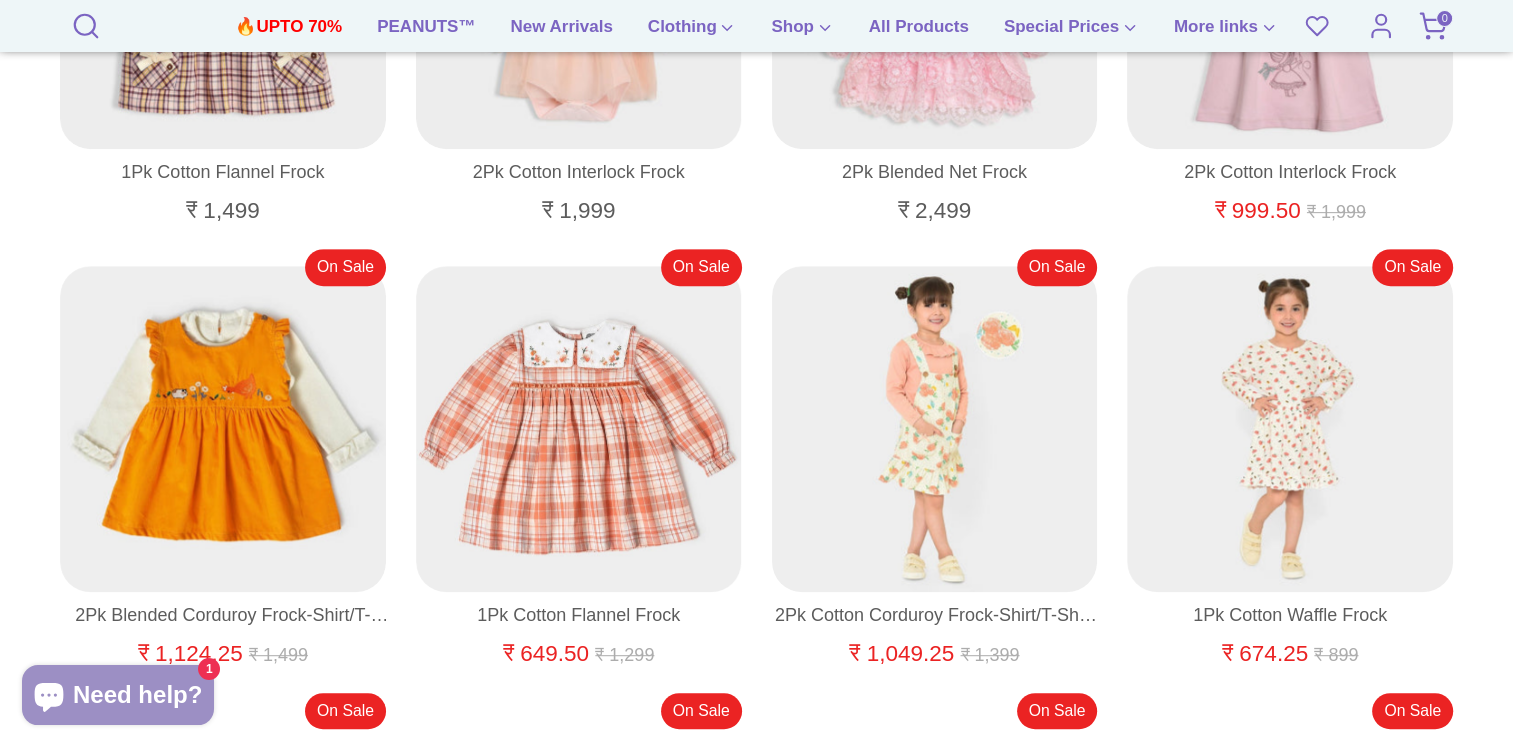 scroll, scrollTop: 824, scrollLeft: 0, axis: vertical 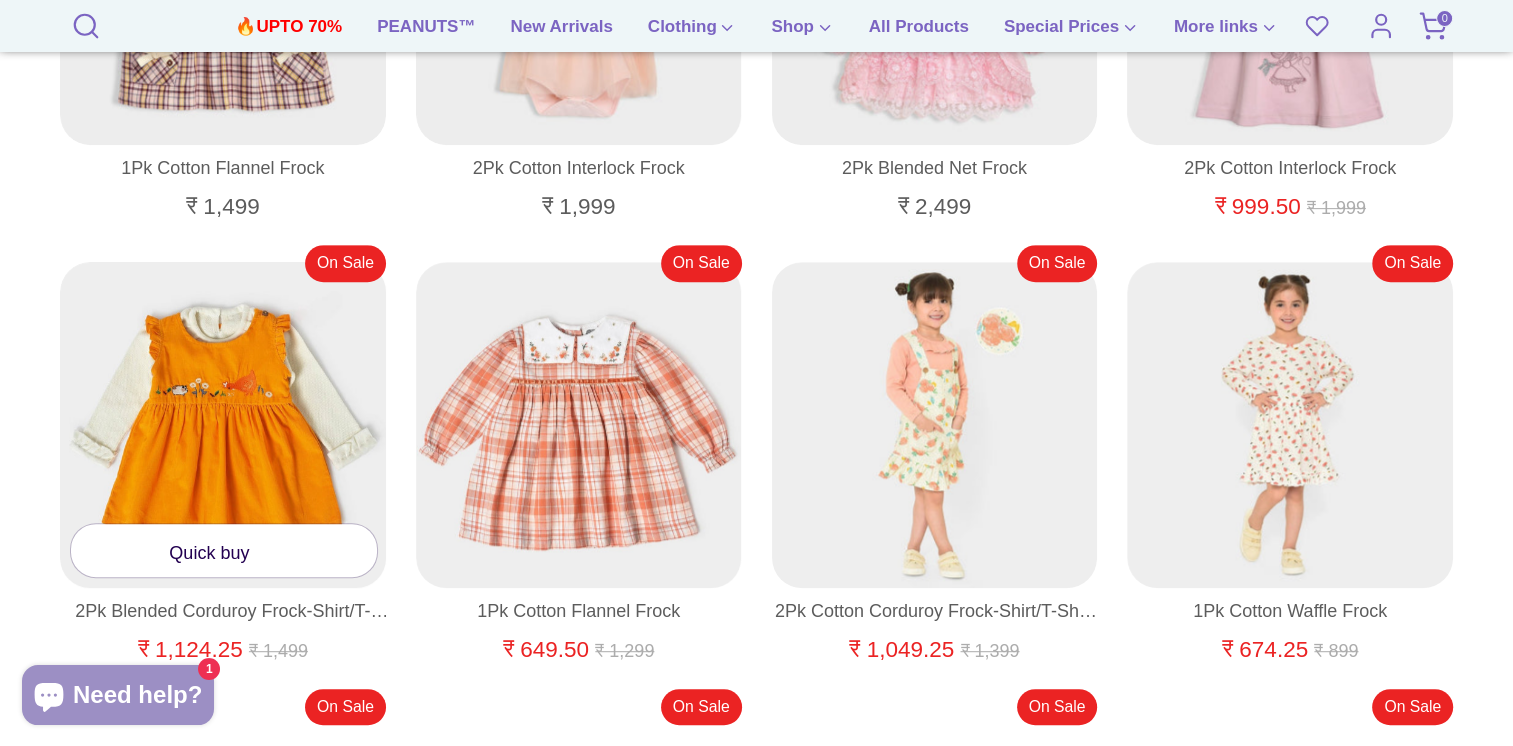 click at bounding box center [223, 425] 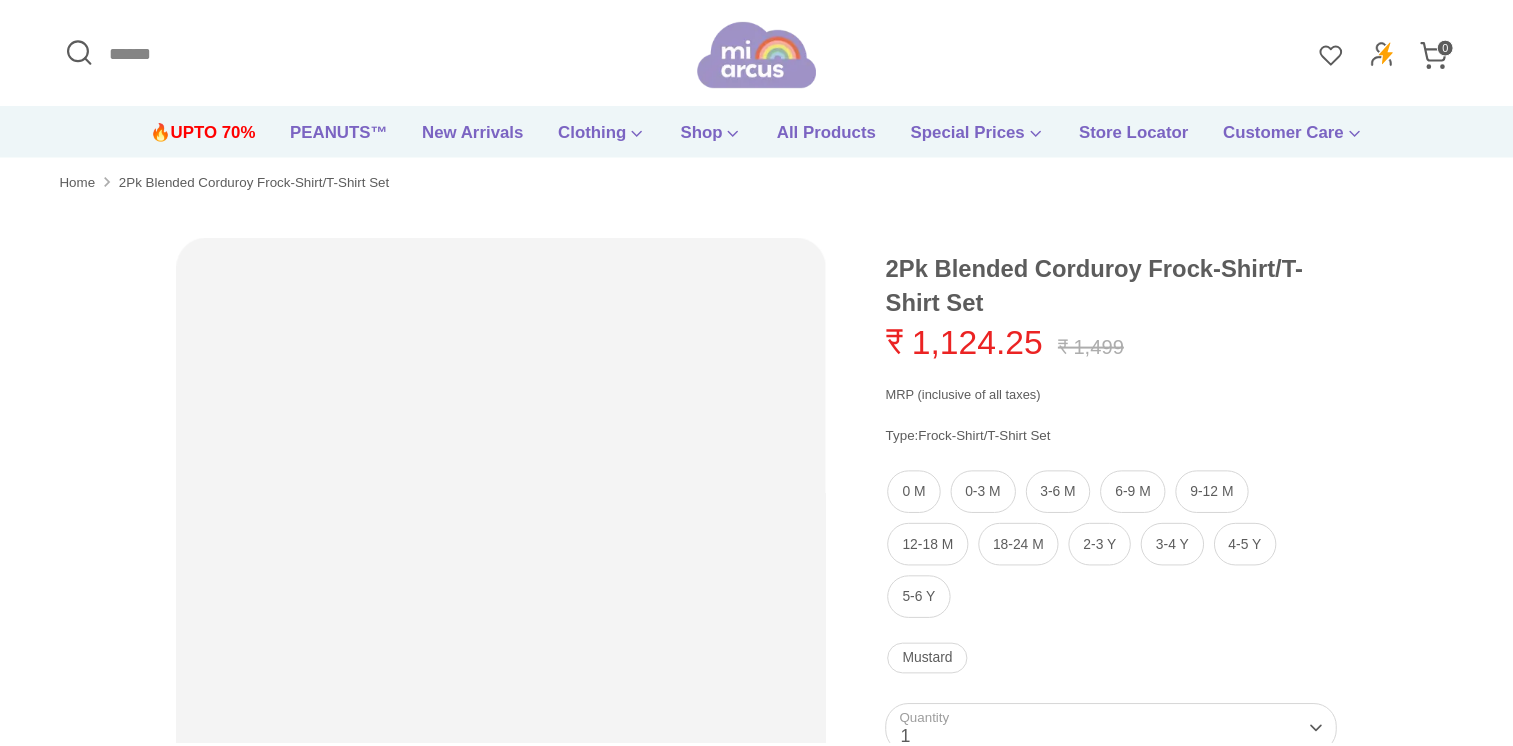 scroll, scrollTop: 0, scrollLeft: 0, axis: both 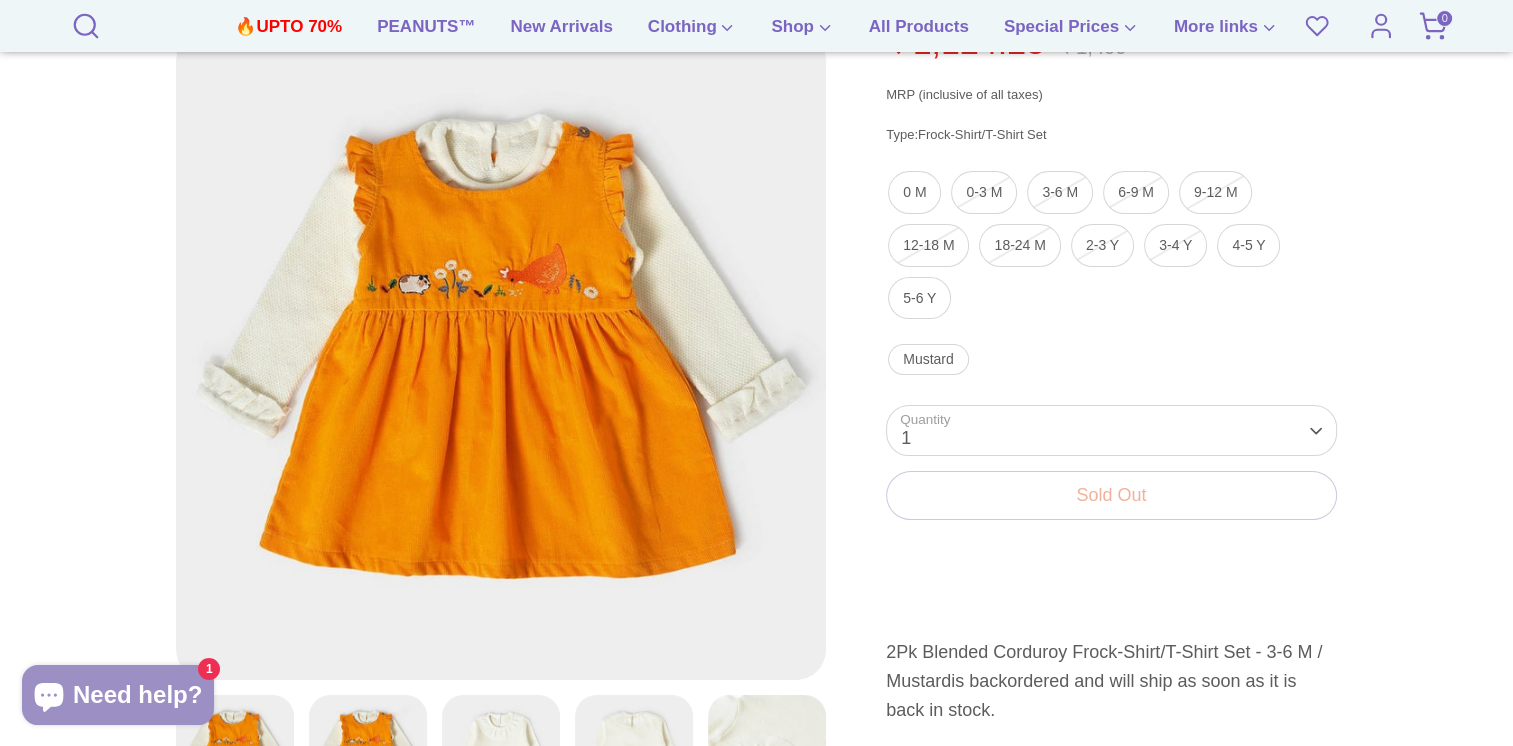 click on "Quantity 1
1
2
3
4
5
6
7
8
9
10+
Quantity
*" at bounding box center (1111, 430) 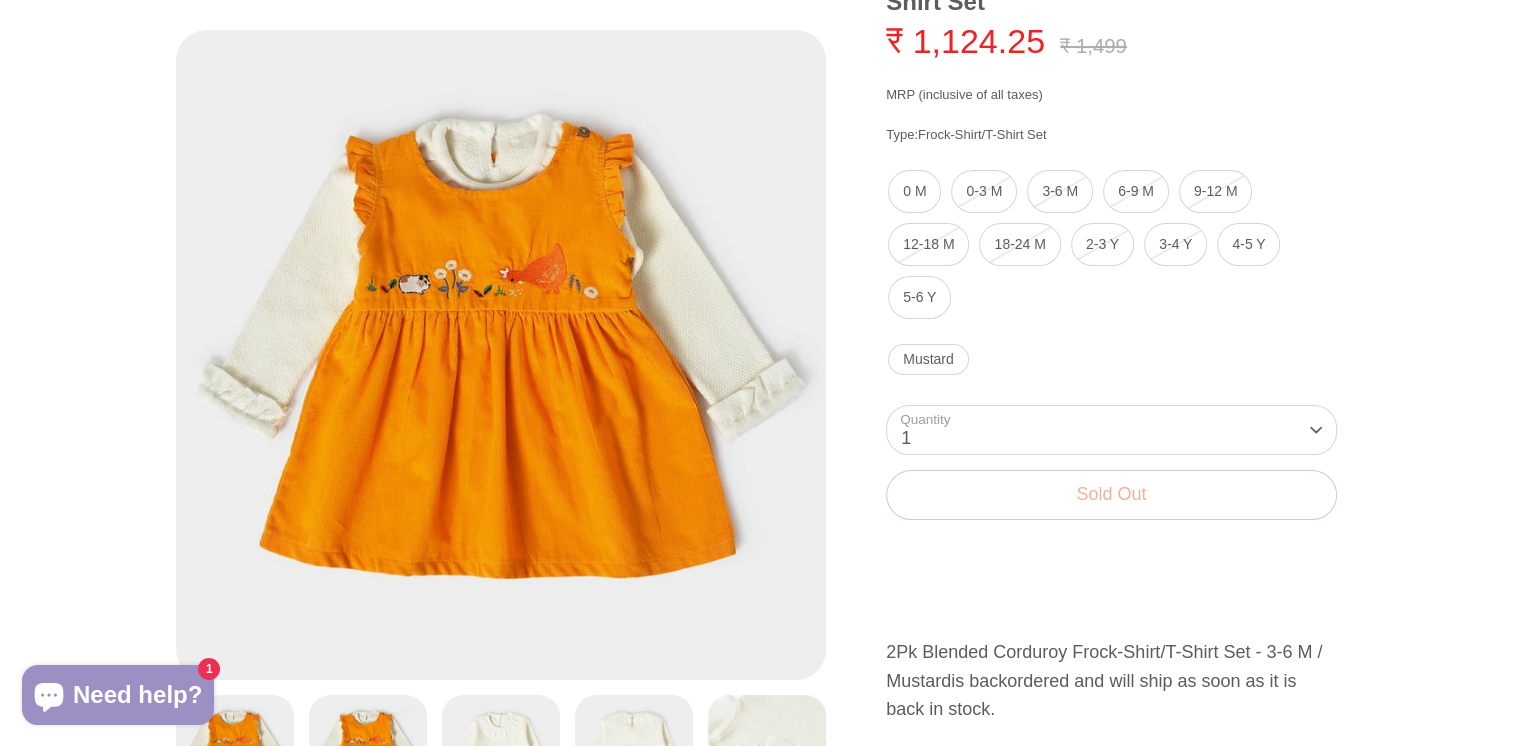 scroll, scrollTop: 0, scrollLeft: 0, axis: both 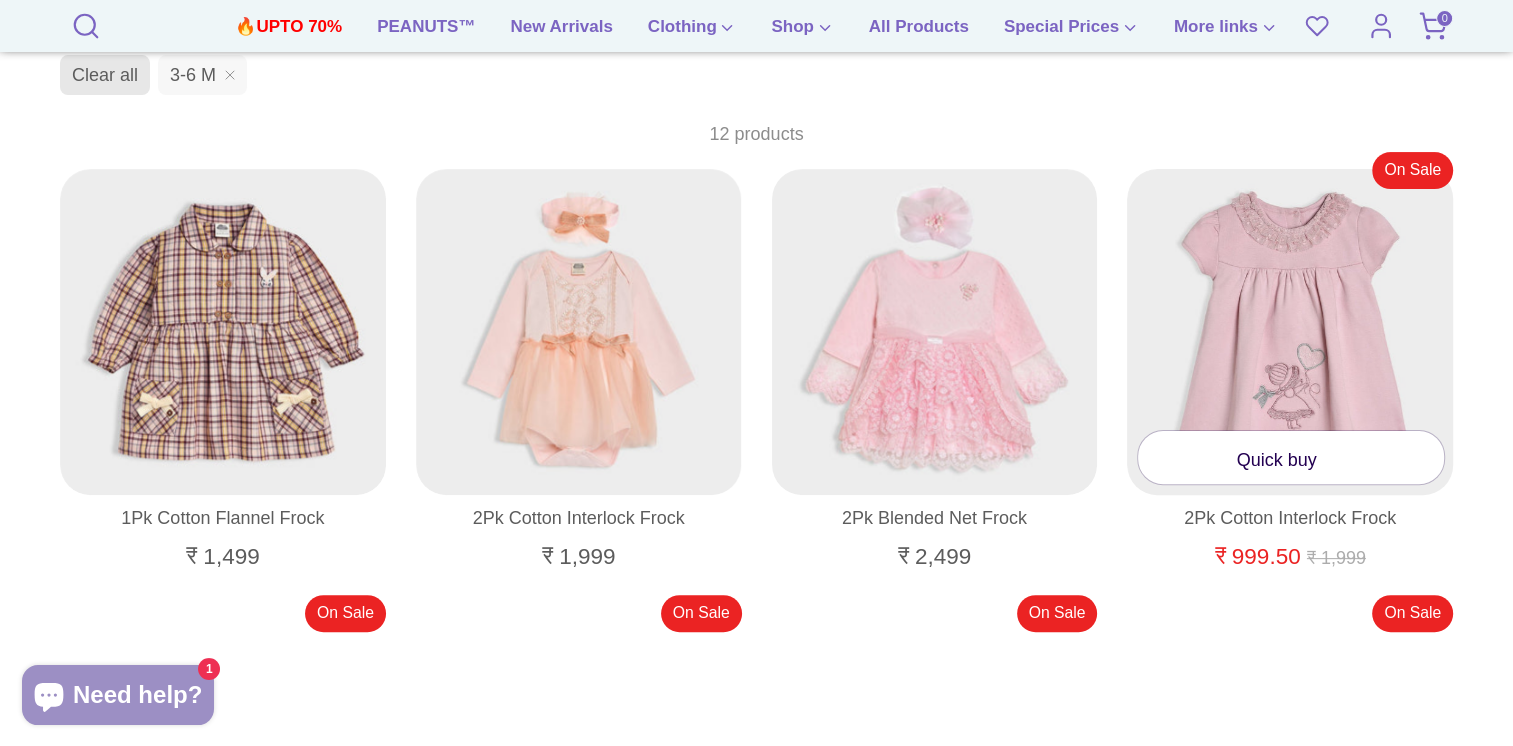 click at bounding box center (1290, 332) 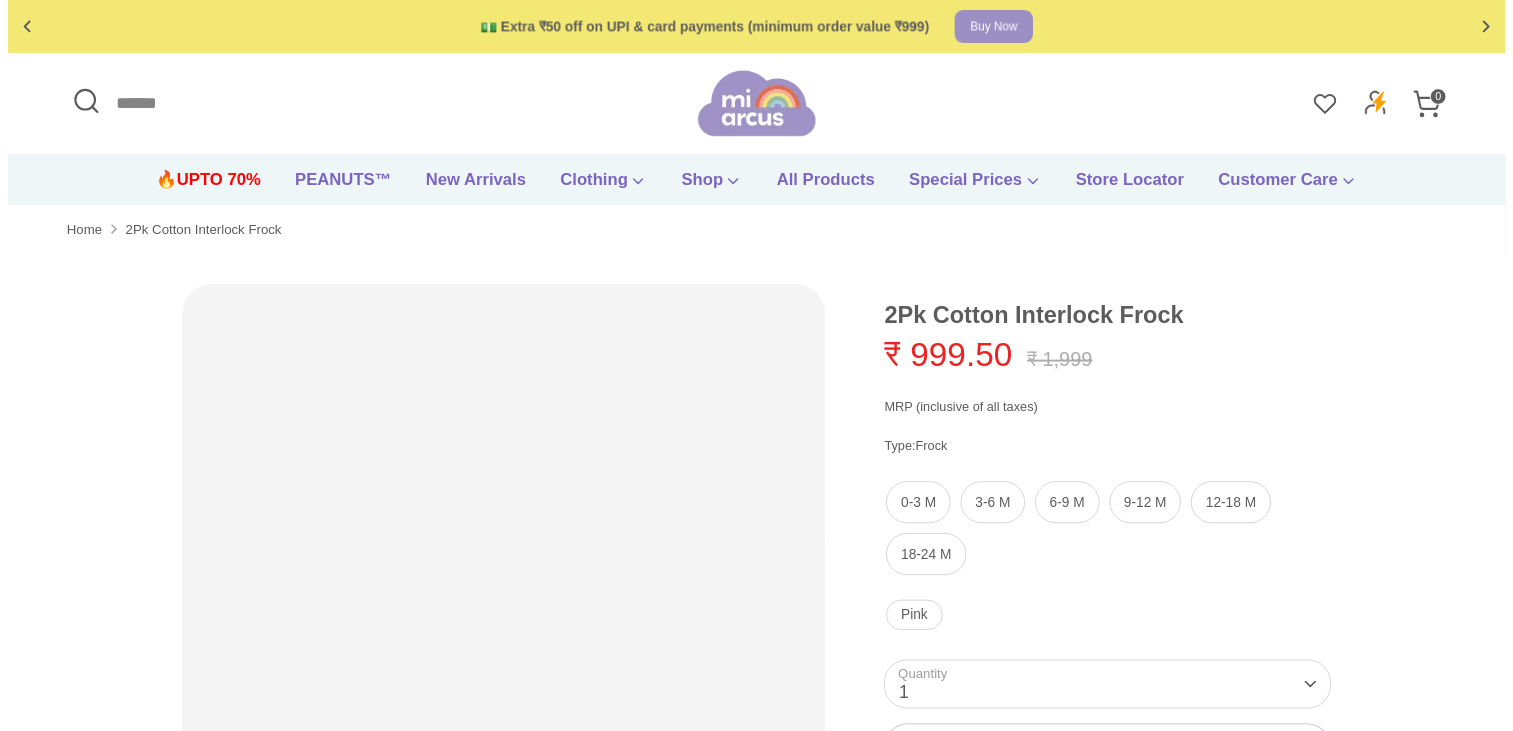 scroll, scrollTop: 0, scrollLeft: 0, axis: both 